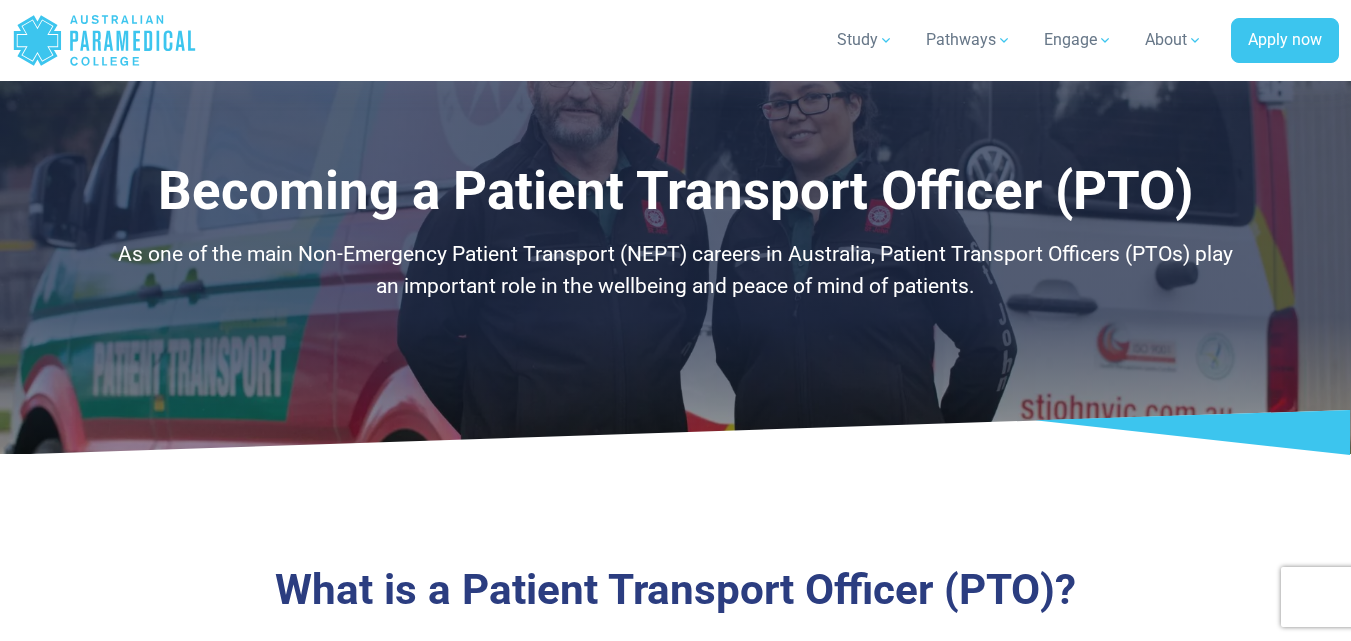scroll, scrollTop: 1388, scrollLeft: 0, axis: vertical 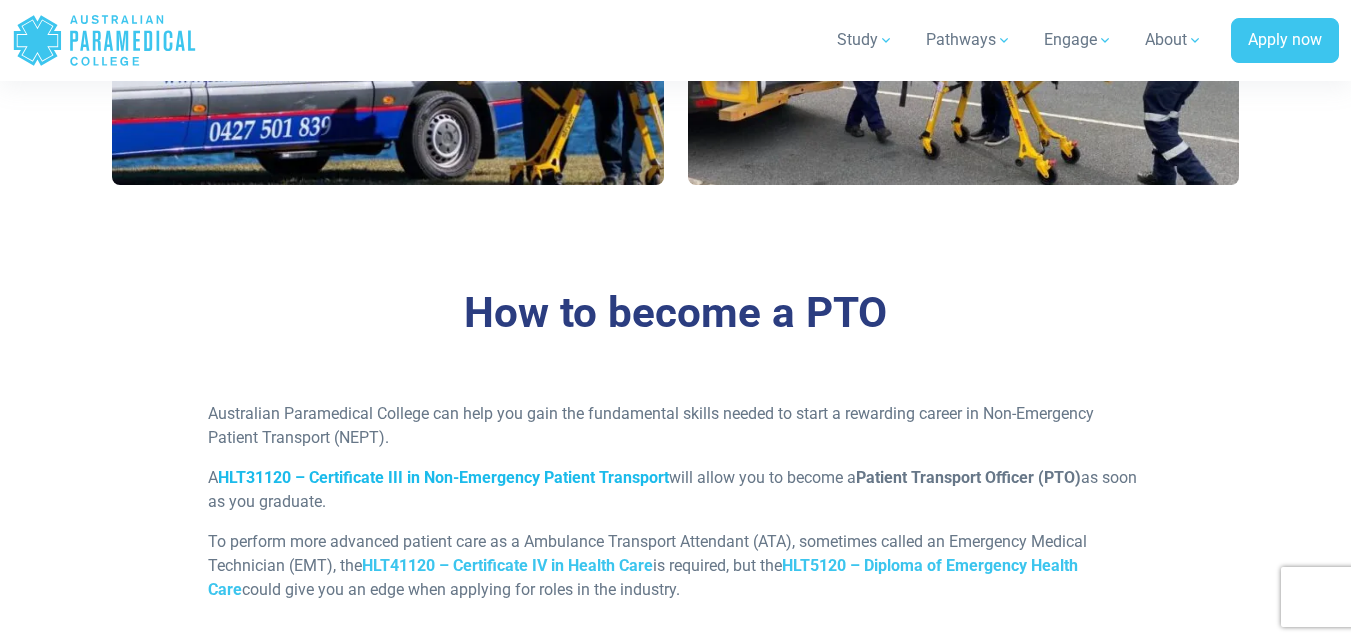 click on "Australian Paramedical College can help you gain the fundamental skills needed to start a rewarding career in Non-Emergency Patient Transport (NEPT).
A  HLT31120 – Certificate III in Non-Emergency Patient Transport  will allow you to become a  Patient Transport Officer (PTO)  as soon as you graduate.
To perform more advanced patient care as a Ambulance Transport Attendant (ATA), sometimes called an Emergency Medical Technician (EMT), the  HLT41120 – Certificate IV in Health Care  is required, but the  HLT5120 – Diploma of Emergency Health Care  could give you an edge when applying for roles in the industry." at bounding box center (676, 510) 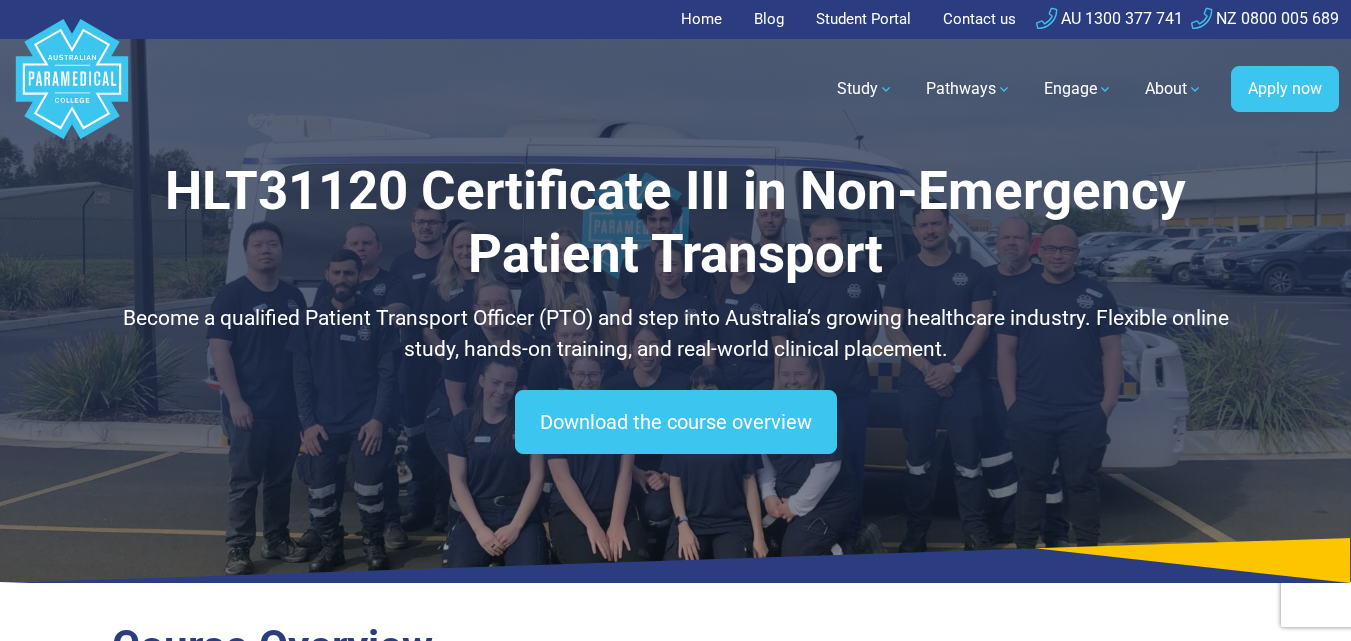 scroll, scrollTop: 67, scrollLeft: 0, axis: vertical 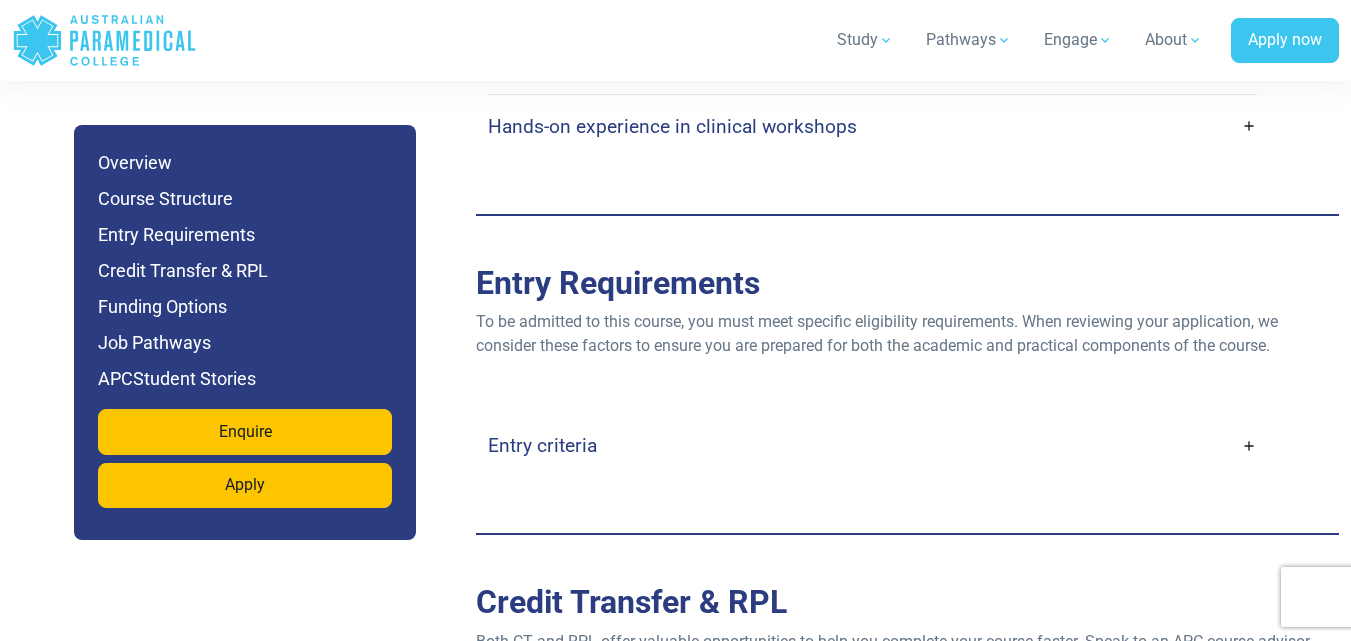 click on "Entry criteria" at bounding box center [872, 445] 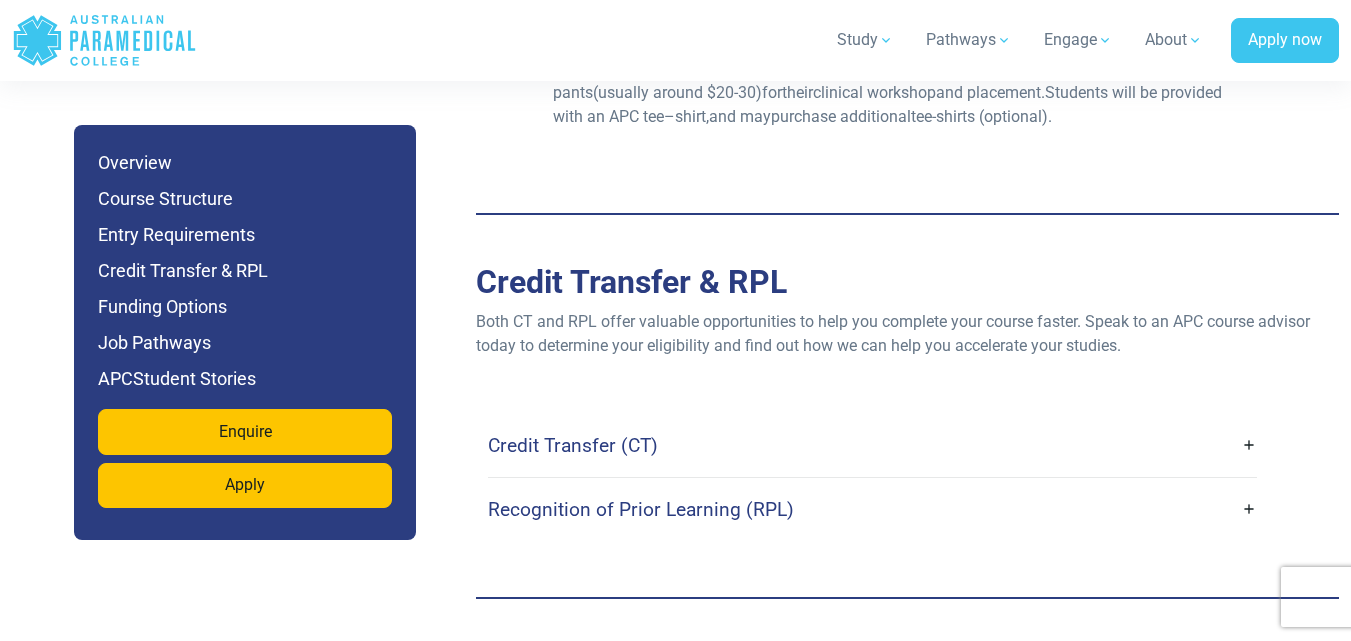 scroll, scrollTop: 5711, scrollLeft: 0, axis: vertical 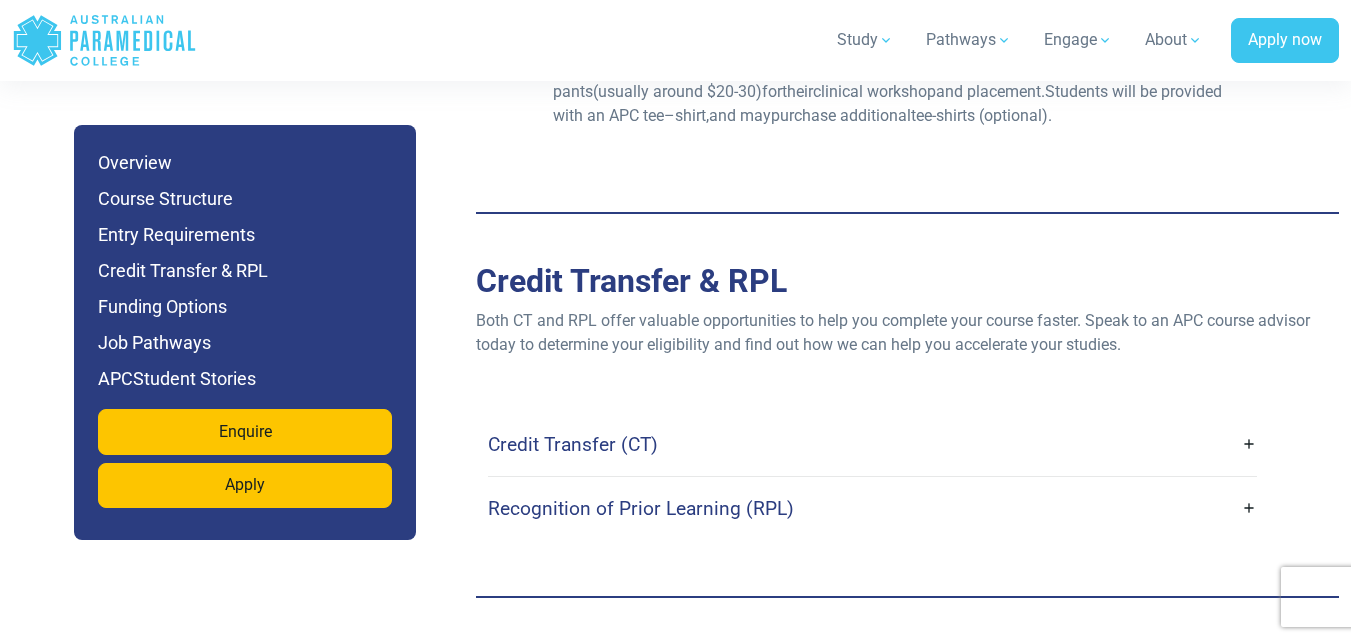 click on "Credit Transfer (CT)" at bounding box center [872, 444] 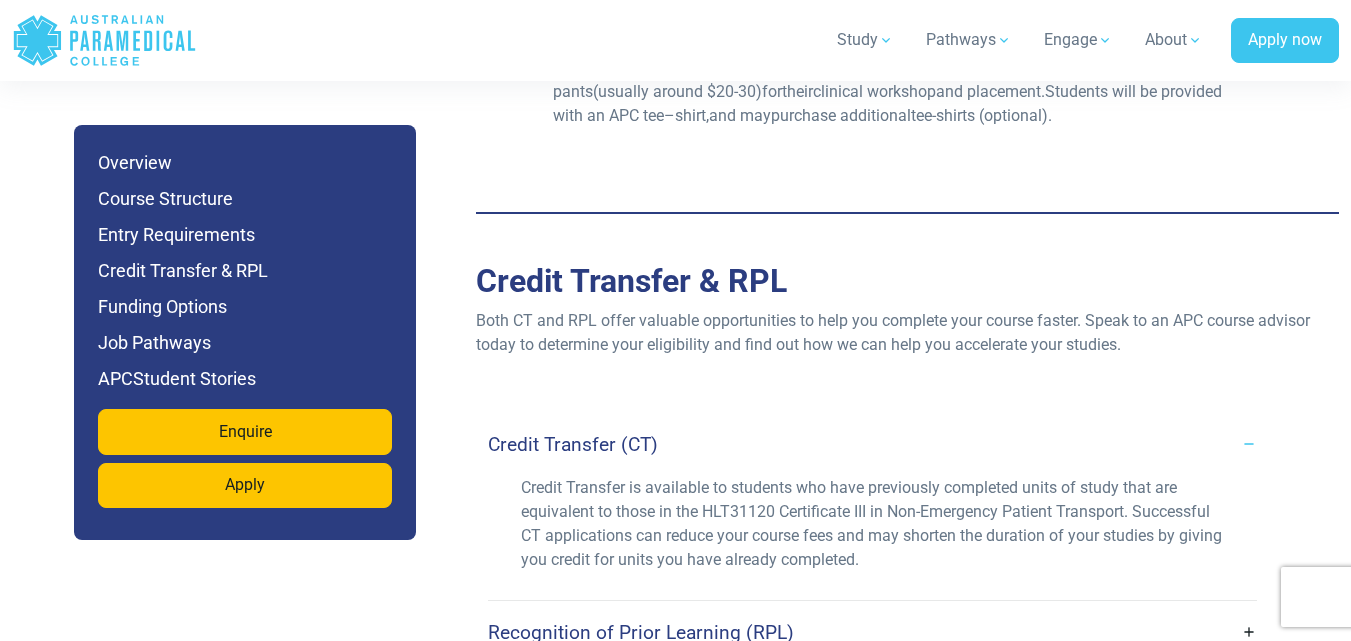 click on "Credit Transfer (CT)" at bounding box center [872, 444] 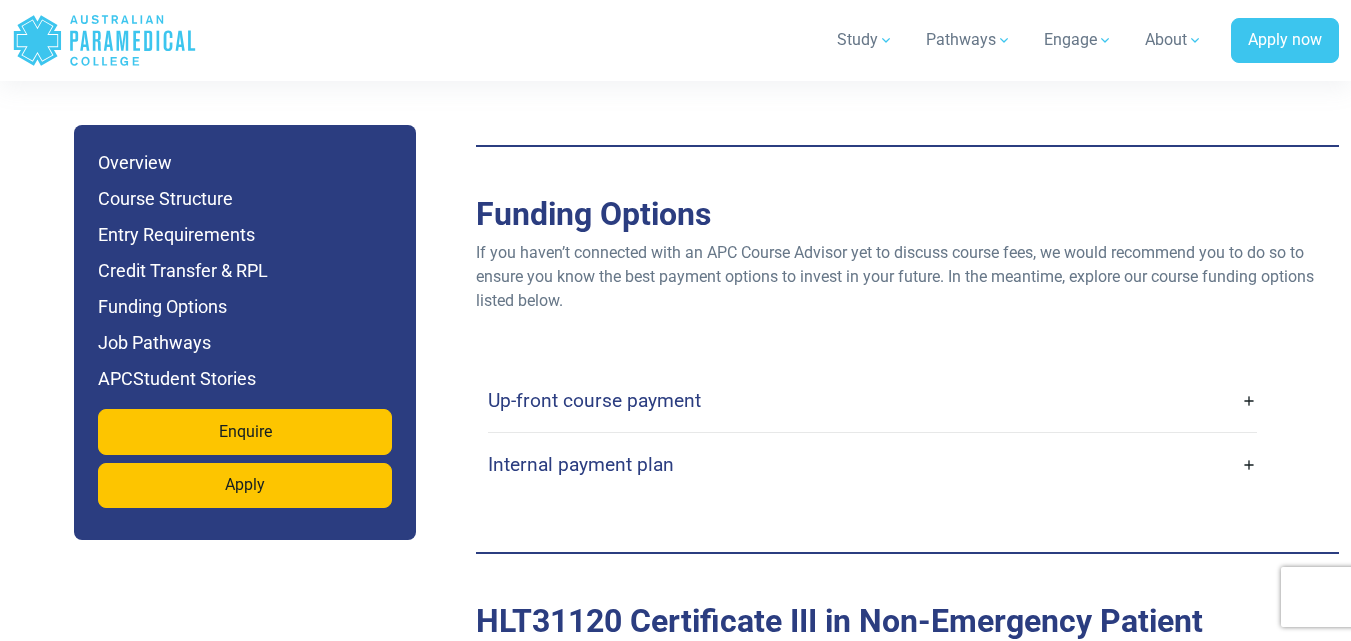 scroll, scrollTop: 6173, scrollLeft: 0, axis: vertical 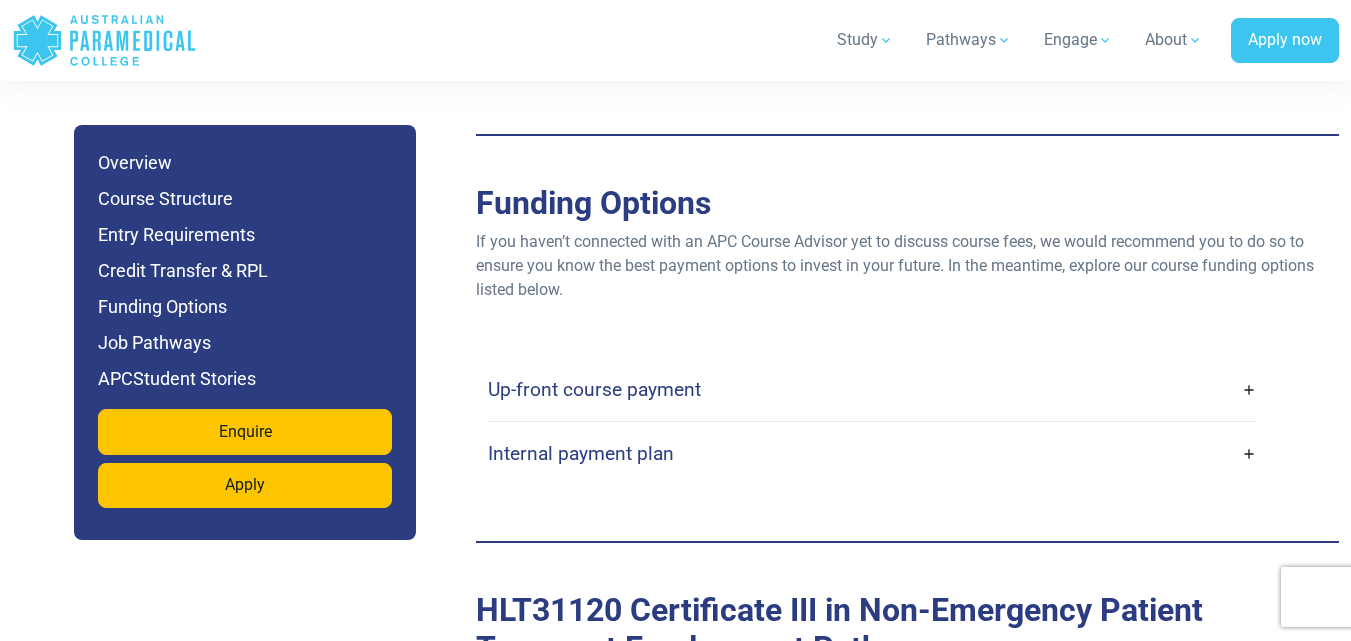 click on "Internal payment plan" at bounding box center (872, 453) 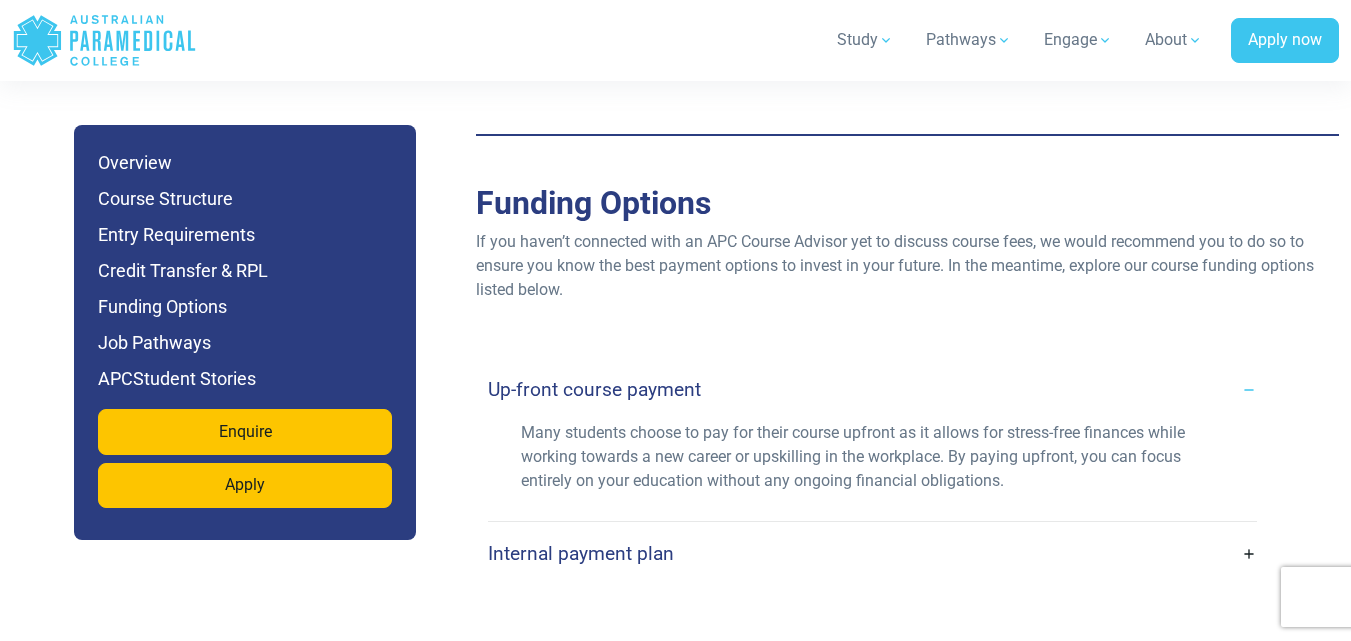 click on "Up-front course payment" at bounding box center [872, 389] 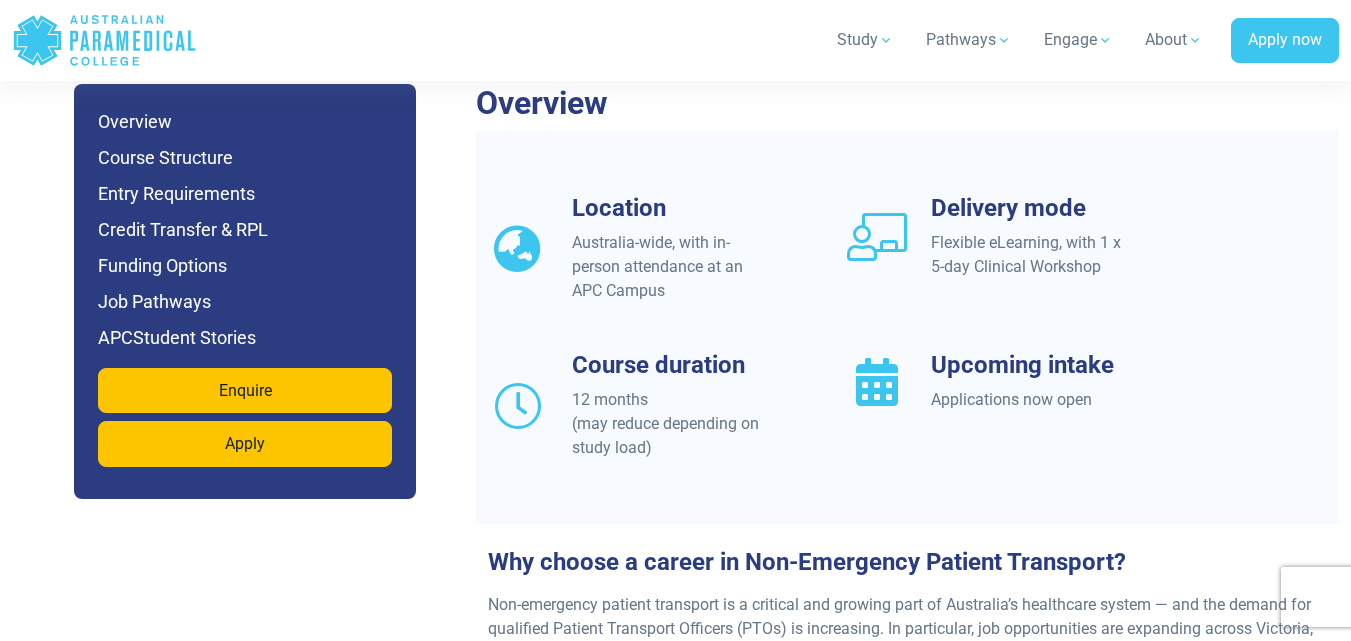 scroll, scrollTop: 1658, scrollLeft: 0, axis: vertical 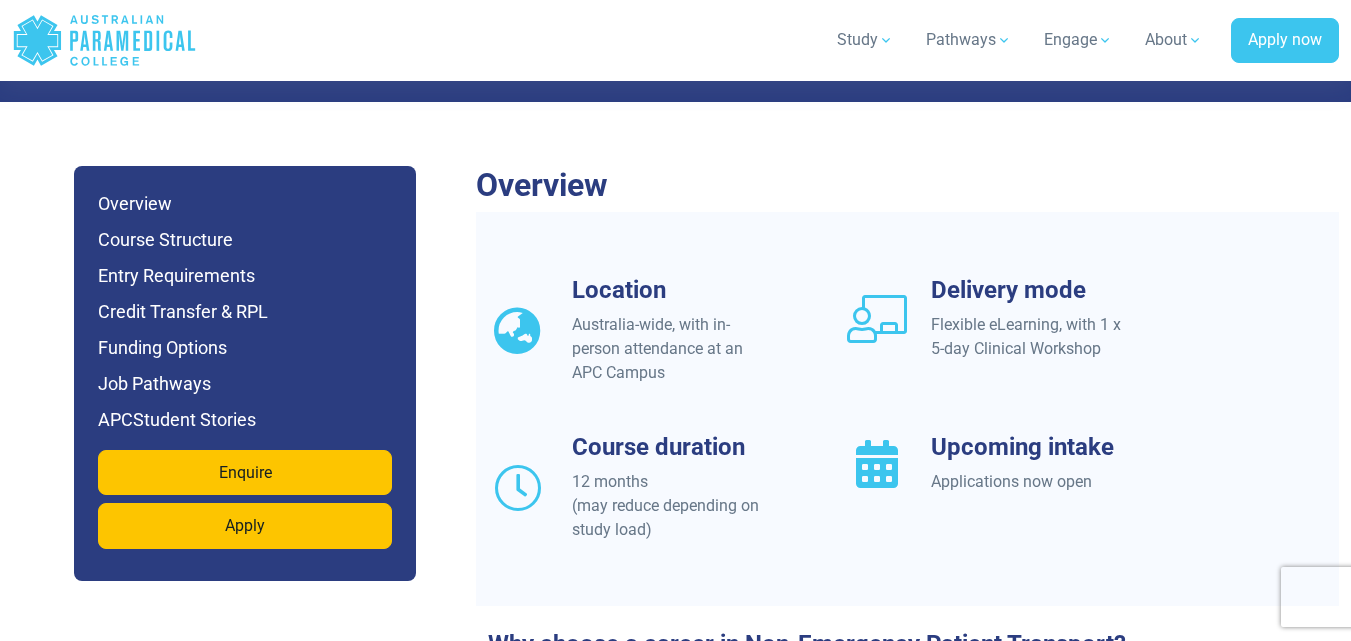click on "Location" at bounding box center (674, 290) 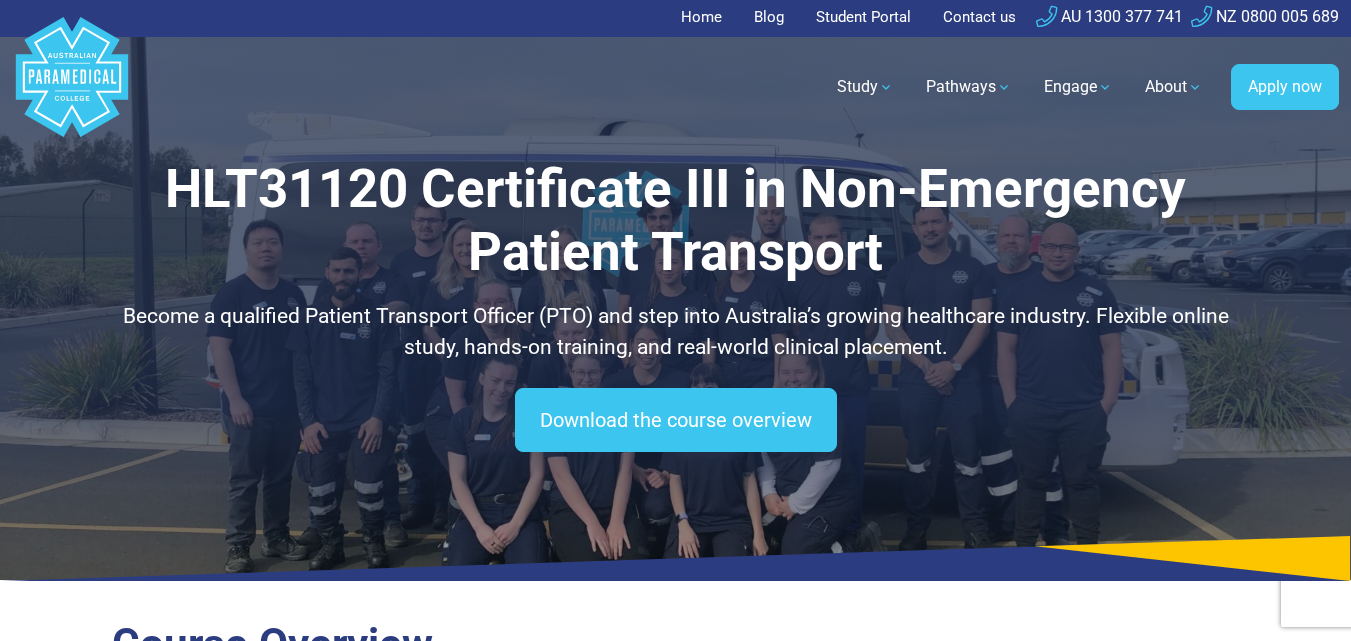 scroll, scrollTop: 0, scrollLeft: 0, axis: both 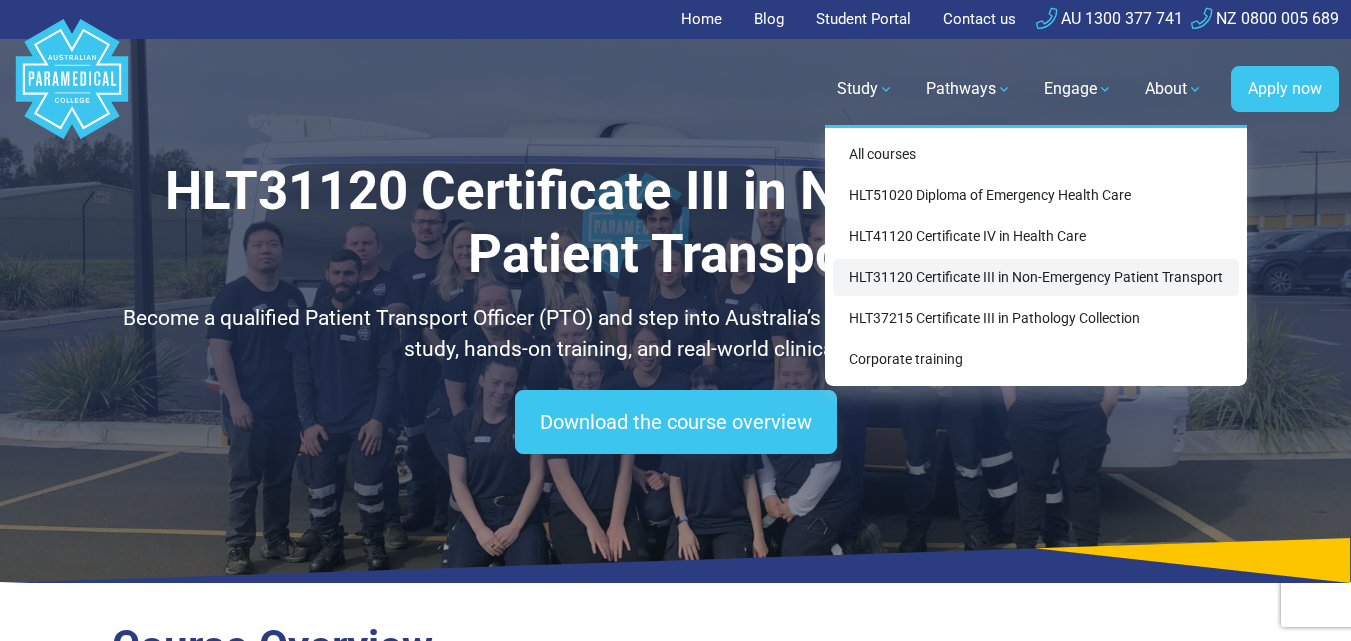 click on "HLT31120 Certificate III in Non-Emergency Patient Transport" at bounding box center (1036, 277) 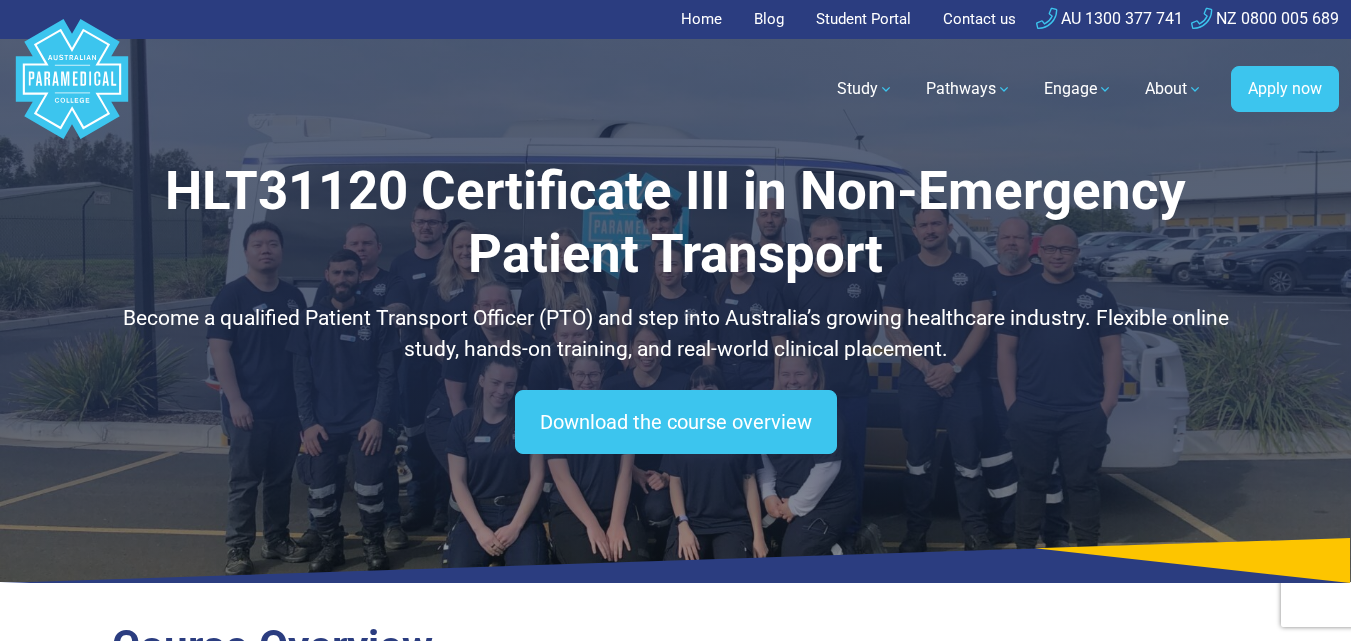 scroll, scrollTop: 0, scrollLeft: 0, axis: both 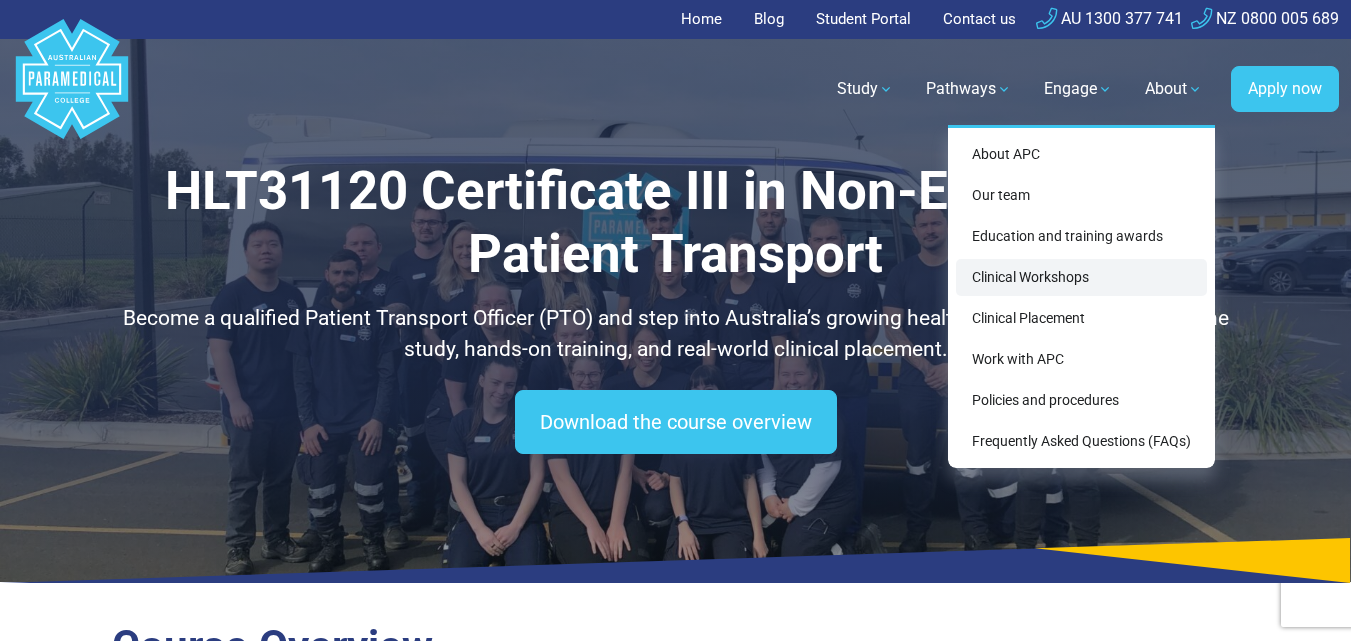 click on "Clinical Workshops" at bounding box center [1081, 277] 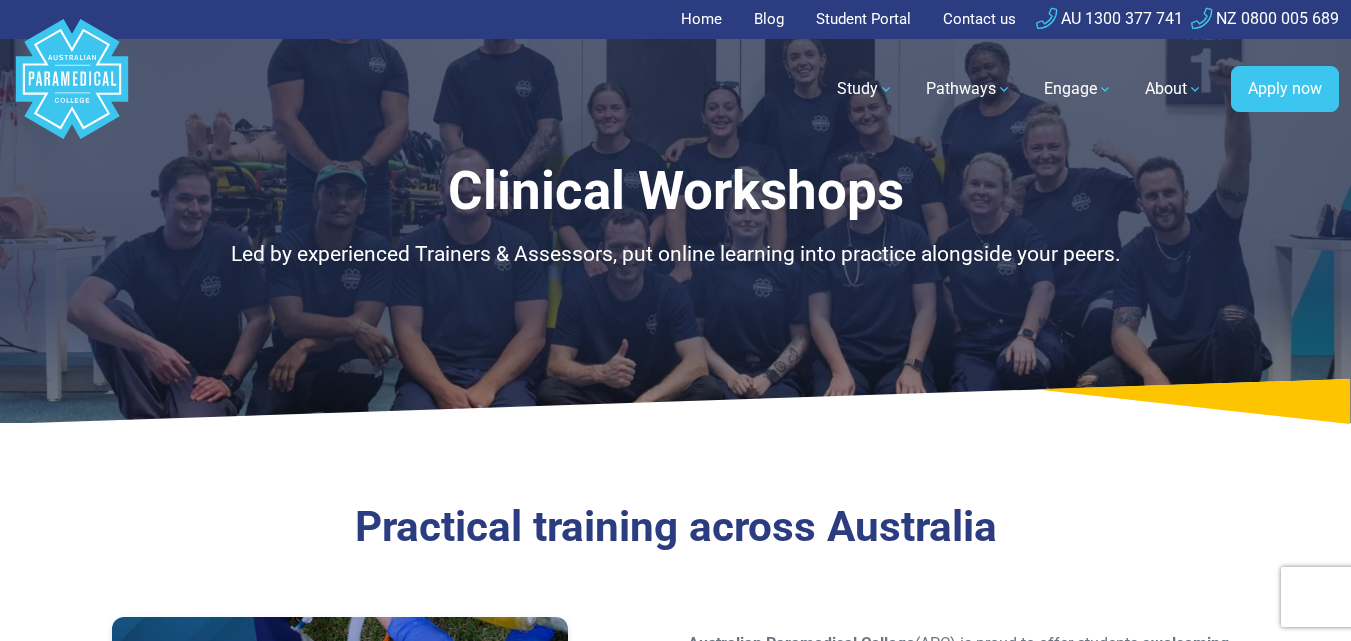 scroll, scrollTop: 0, scrollLeft: 0, axis: both 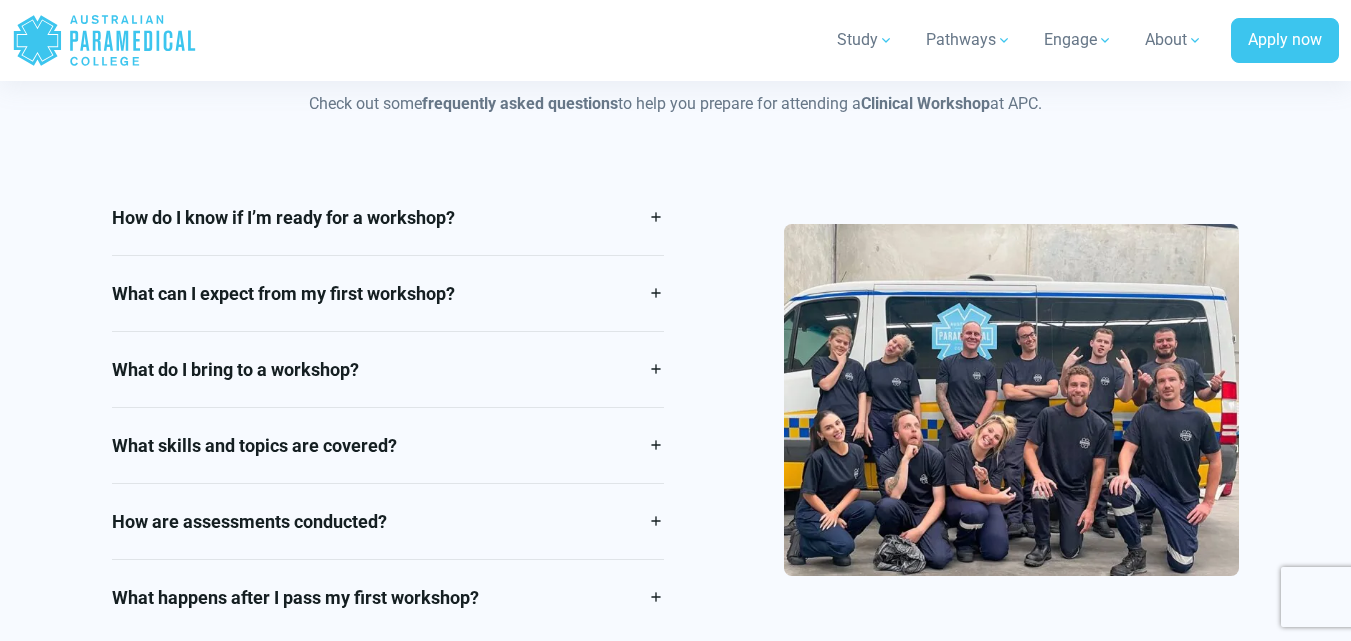 click on "How do I know if I’m ready for a workshop?
For each APC course, there is a required amount of theory that needs to be completed prior to booking in for your Clinical Workshop.
For students studying the  HLT51020 – Diploma of Emergency Health Care , this means completing your first 10 units of theory.  If enrolled into the  HLT41120 – Certificate IV in Health Care , you will need to have finished the first 11 units. While it depends on your study load and can differ for everyone, on average it takes students [MONTHS] to reach this milestone.
Similarly, for  HLT31120 – Certificate III Non-Emergency Patient Transport  students, approximately [MONTHS] into course and once 11 units have been completed, it’s time to attend a Clinical Workshop.
Trainers and Assessors ." at bounding box center [388, 407] 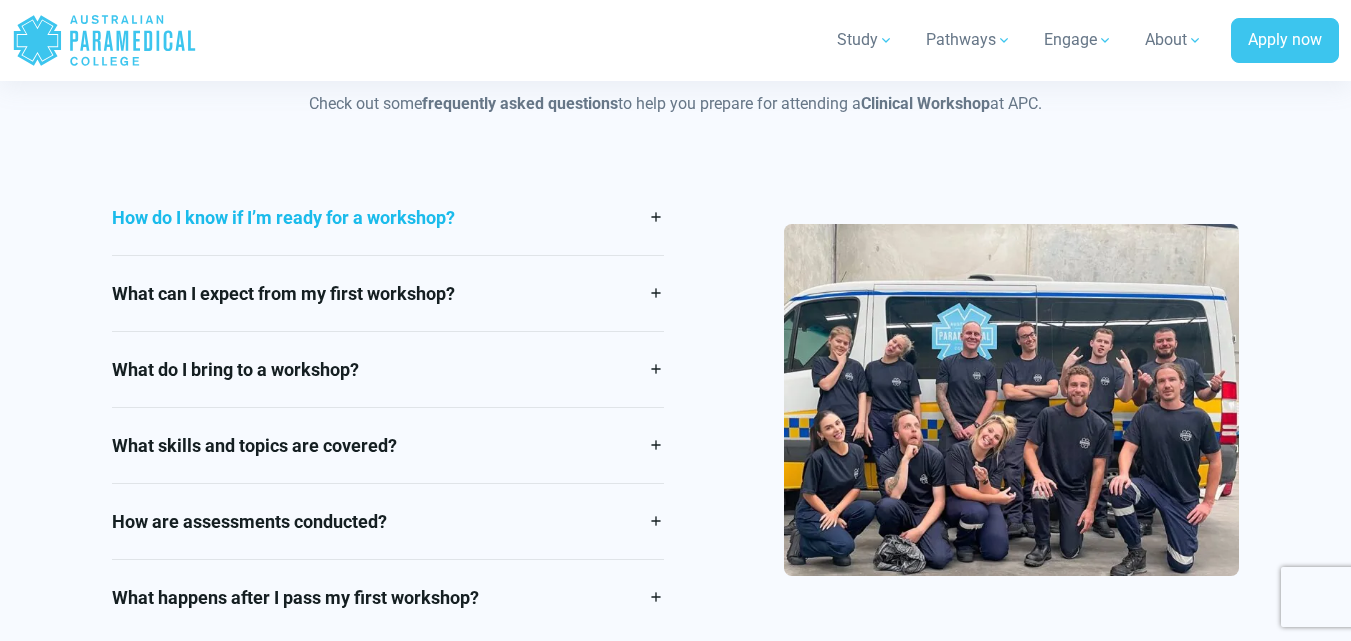 click on "How do I know if I’m ready for a workshop?" at bounding box center (388, 217) 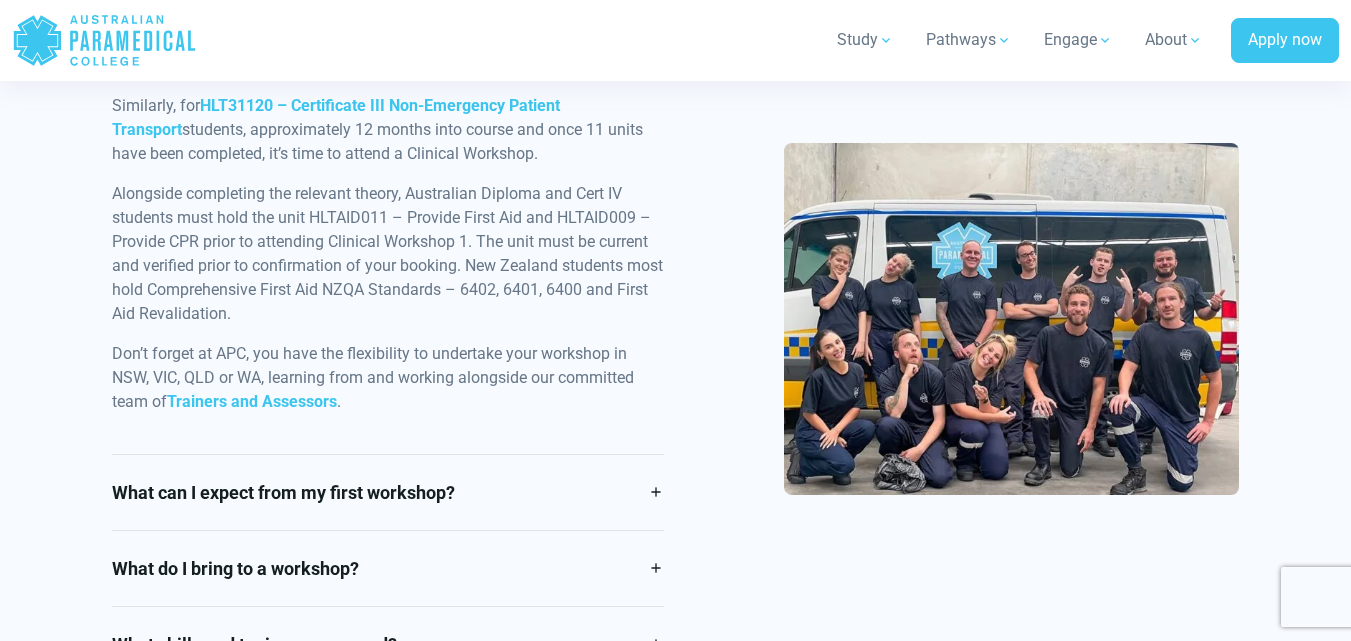 scroll, scrollTop: 3353, scrollLeft: 0, axis: vertical 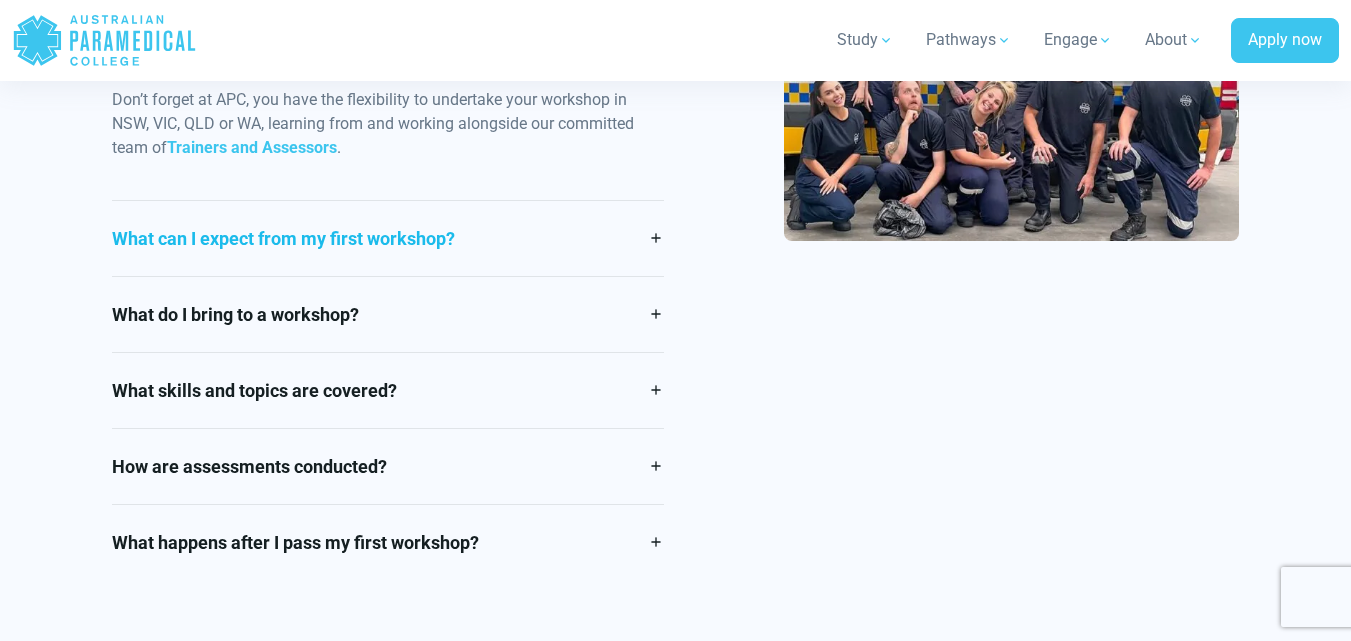 click on "What can I expect from my first workshop?" at bounding box center [388, 238] 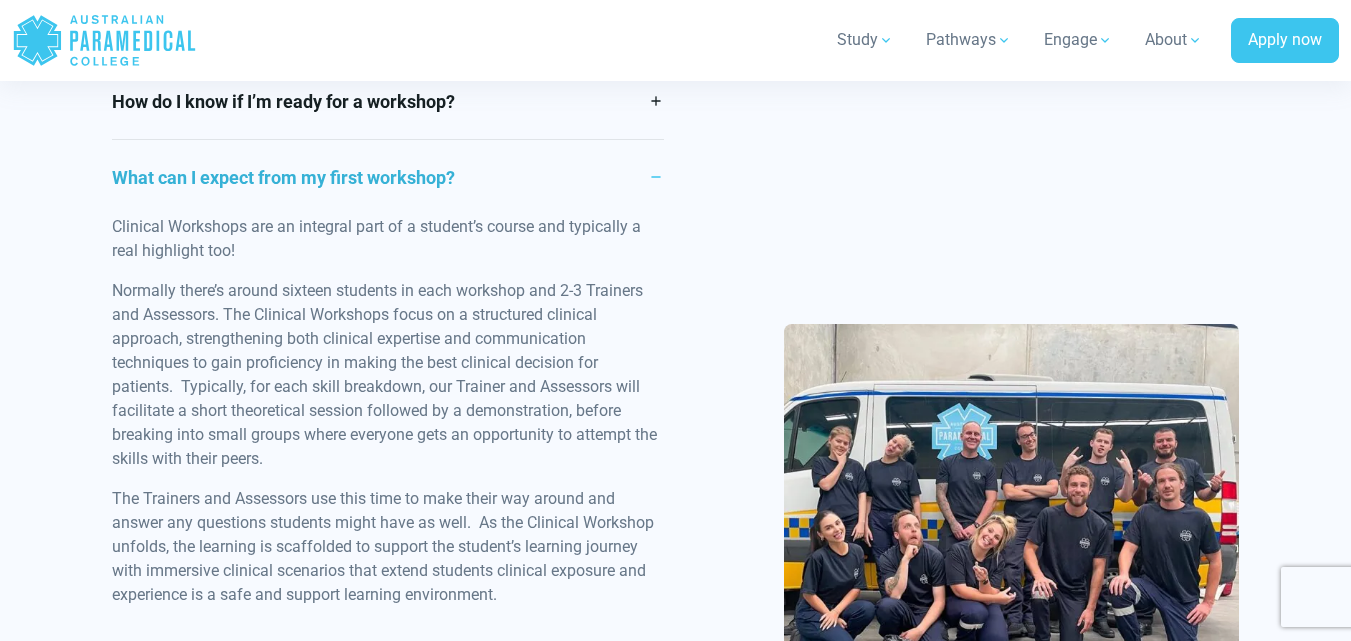 scroll, scrollTop: 2855, scrollLeft: 0, axis: vertical 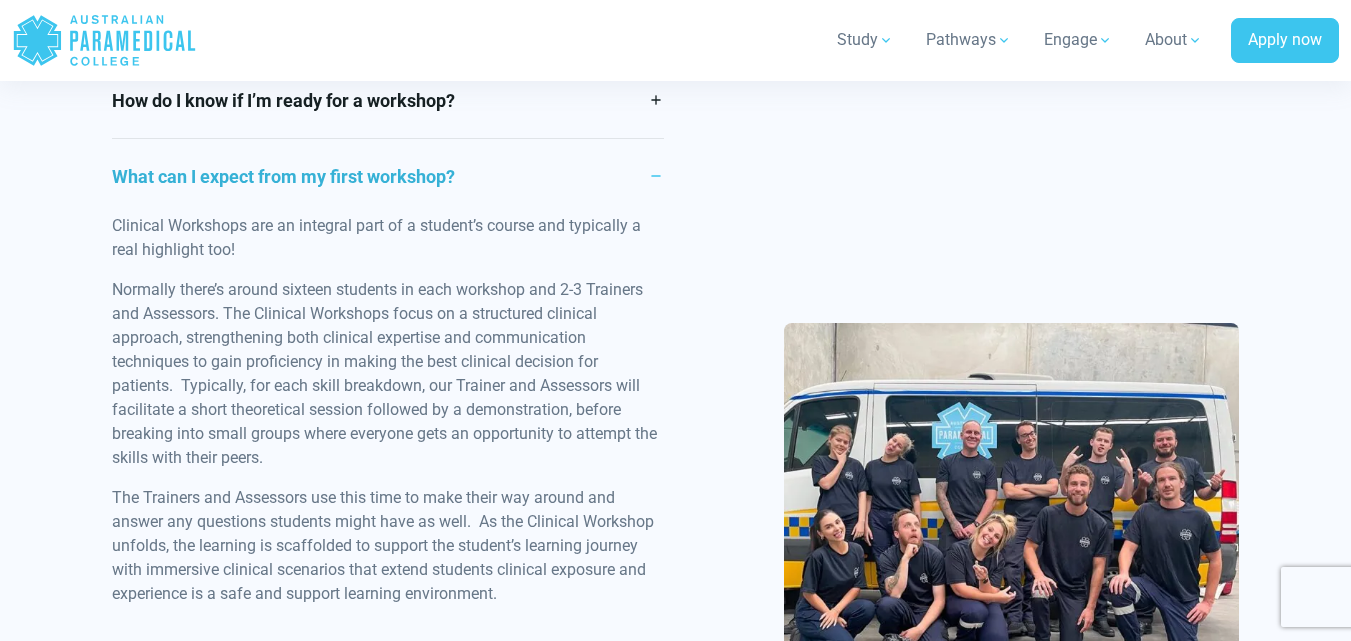 click on "Normally there’s around sixteen students in each workshop and 2-3 Trainers and Assessors. The Clinical Workshops focus on a structured clinical approach, strengthening both clinical expertise and communication techniques to gain proficiency in making the best clinical decision for patients.  Typically, for each skill breakdown, our Trainer and Assessors will facilitate a short theoretical session followed by a demonstration, before breaking into small groups where everyone gets an opportunity to attempt the skills with their peers." at bounding box center (388, 374) 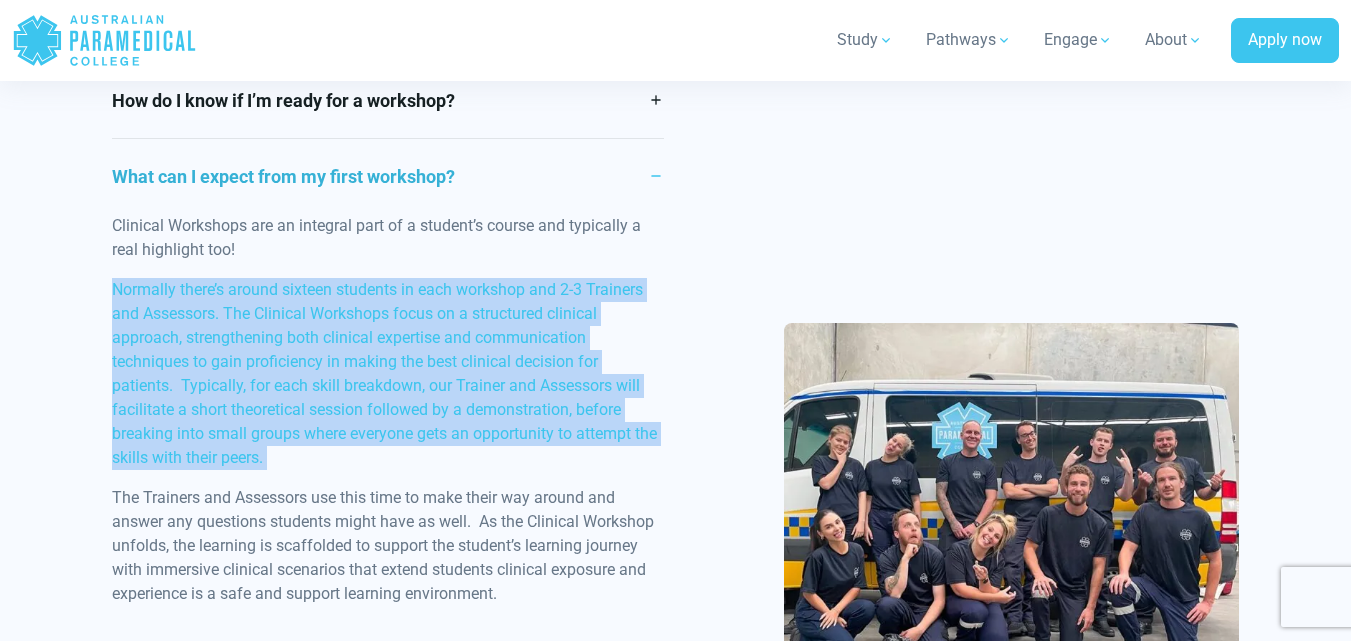 click on "Normally there’s around sixteen students in each workshop and 2-3 Trainers and Assessors. The Clinical Workshops focus on a structured clinical approach, strengthening both clinical expertise and communication techniques to gain proficiency in making the best clinical decision for patients.  Typically, for each skill breakdown, our Trainer and Assessors will facilitate a short theoretical session followed by a demonstration, before breaking into small groups where everyone gets an opportunity to attempt the skills with their peers." at bounding box center (388, 374) 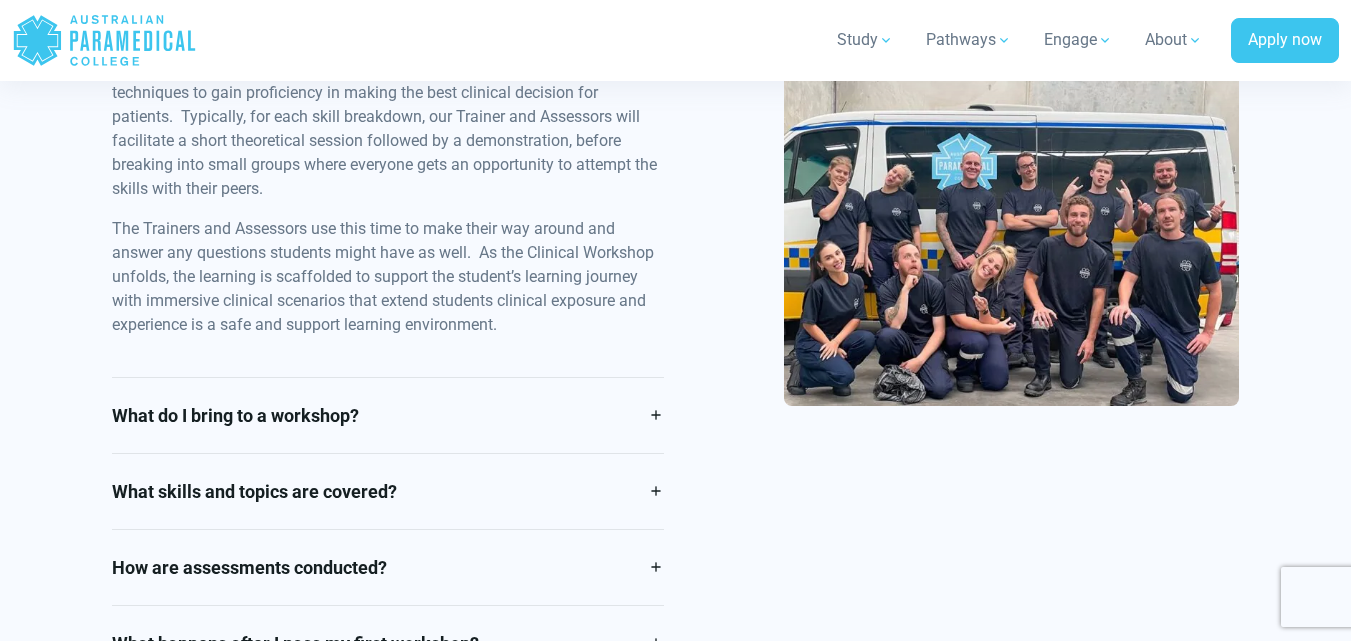 scroll, scrollTop: 3246, scrollLeft: 0, axis: vertical 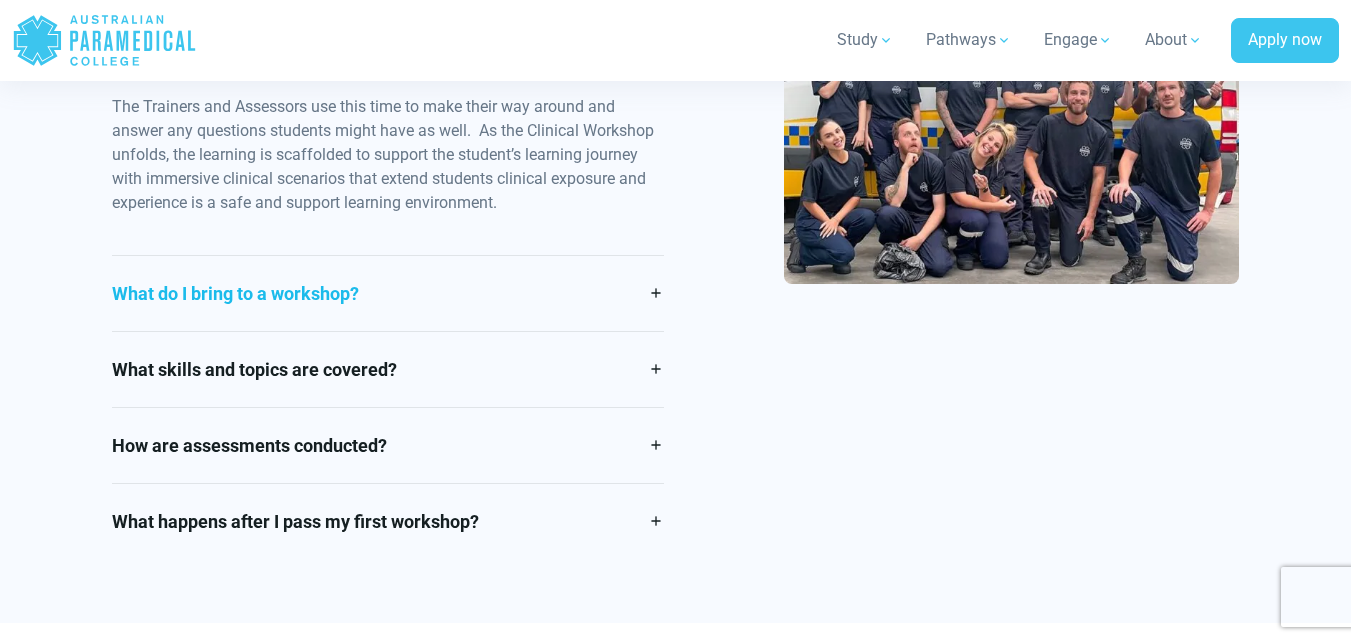 drag, startPoint x: 596, startPoint y: 337, endPoint x: 600, endPoint y: 292, distance: 45.17743 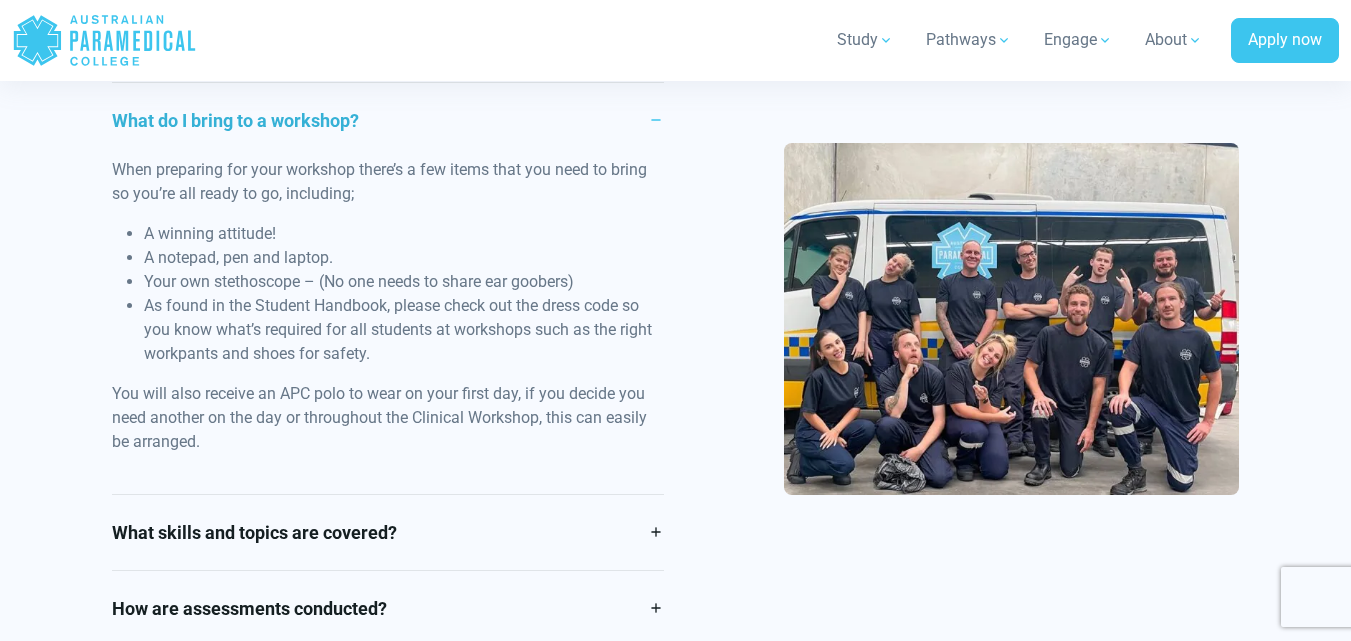 scroll, scrollTop: 2985, scrollLeft: 0, axis: vertical 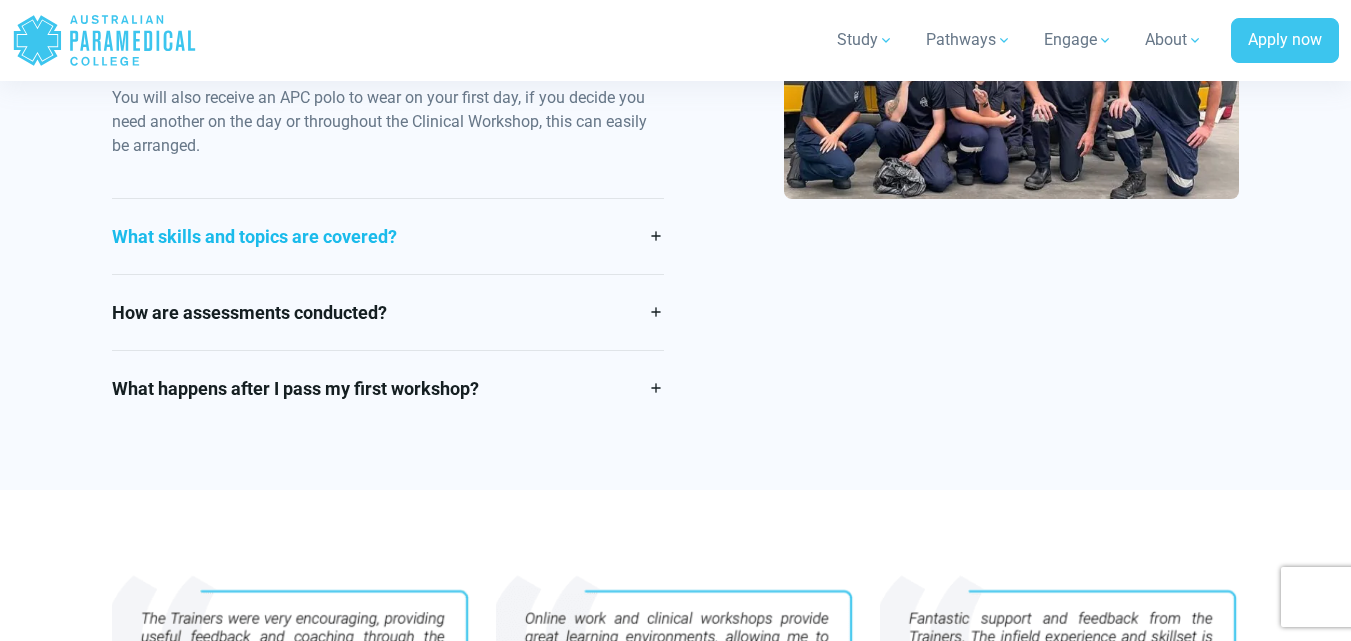 click on "What skills and topics are covered?" at bounding box center (388, 236) 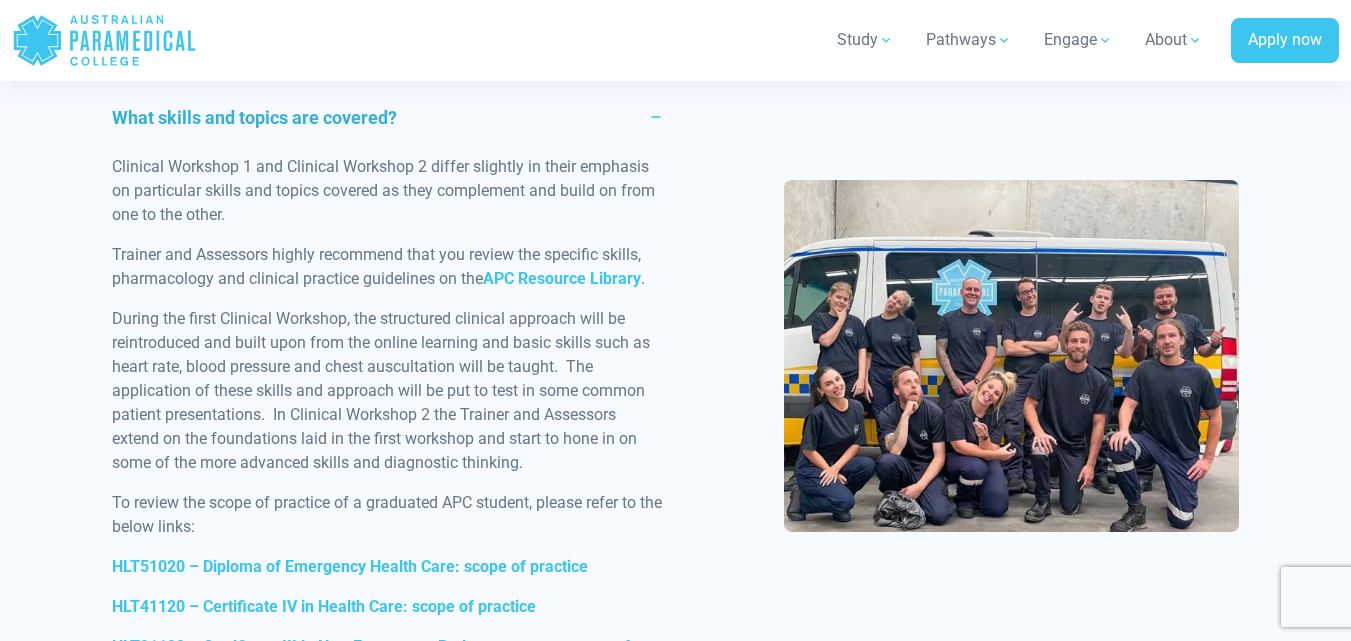 scroll, scrollTop: 3061, scrollLeft: 0, axis: vertical 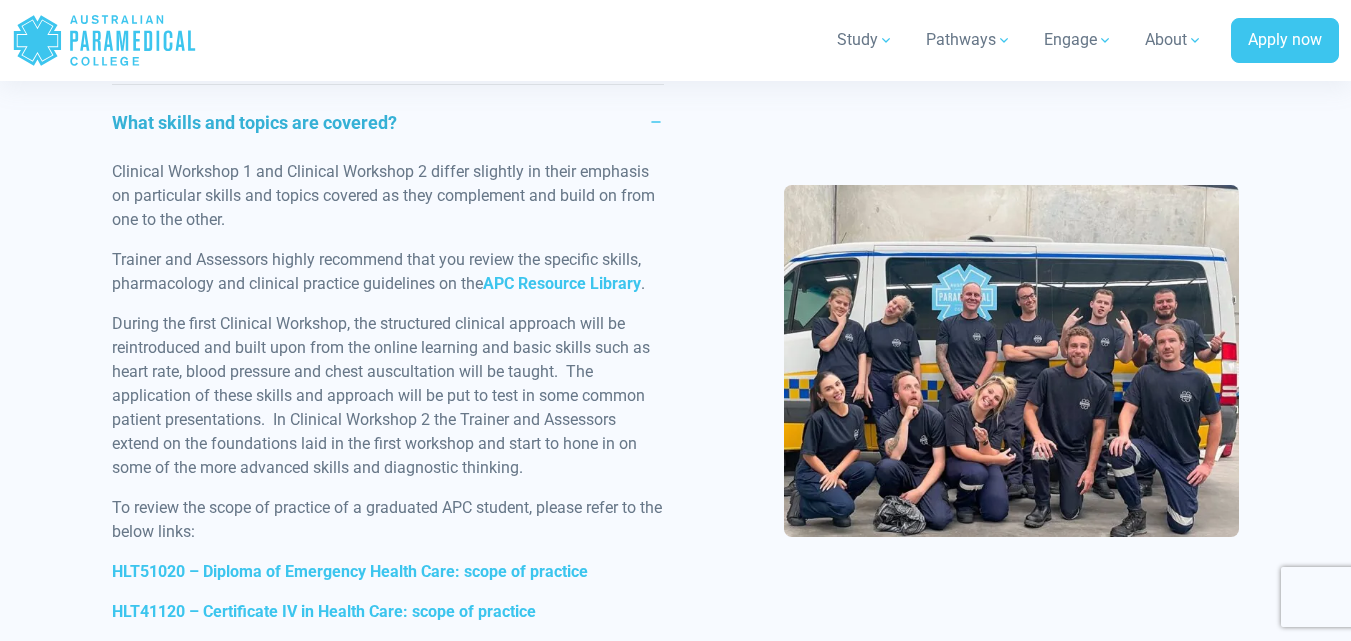 click on "Trainer and Assessors highly recommend that you review the specific skills, pharmacology and clinical practice guidelines on the  APC Resource Library ." at bounding box center [388, 272] 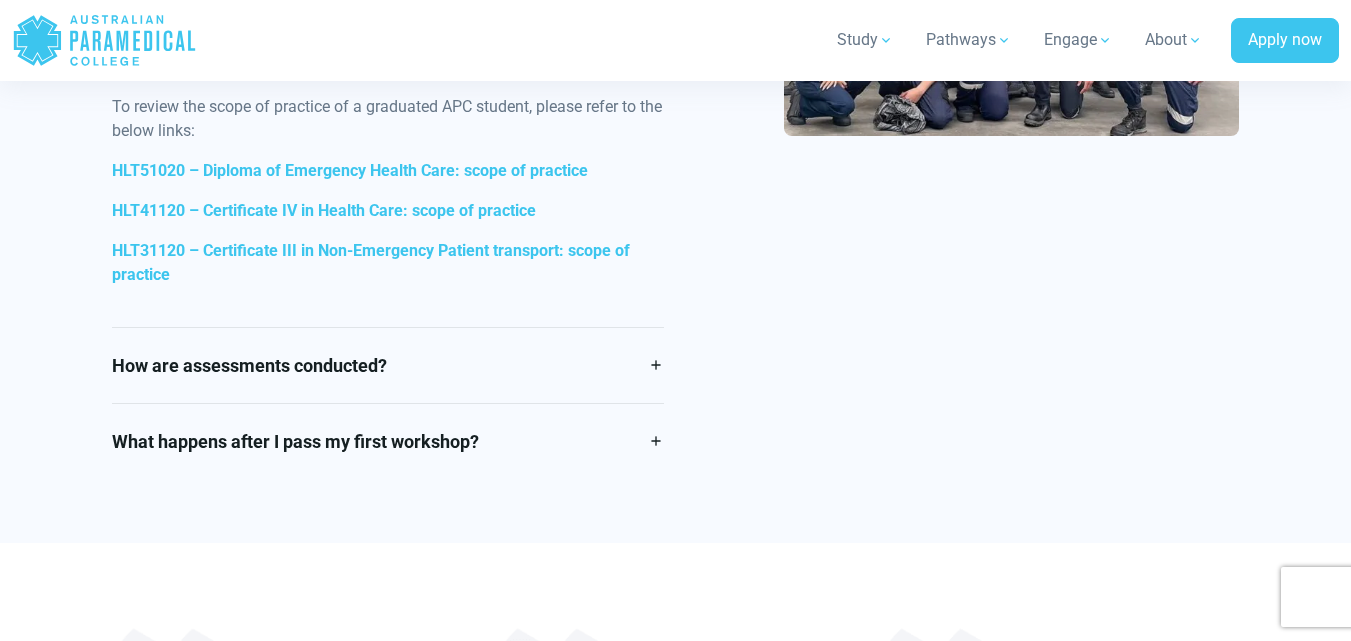 scroll, scrollTop: 3481, scrollLeft: 0, axis: vertical 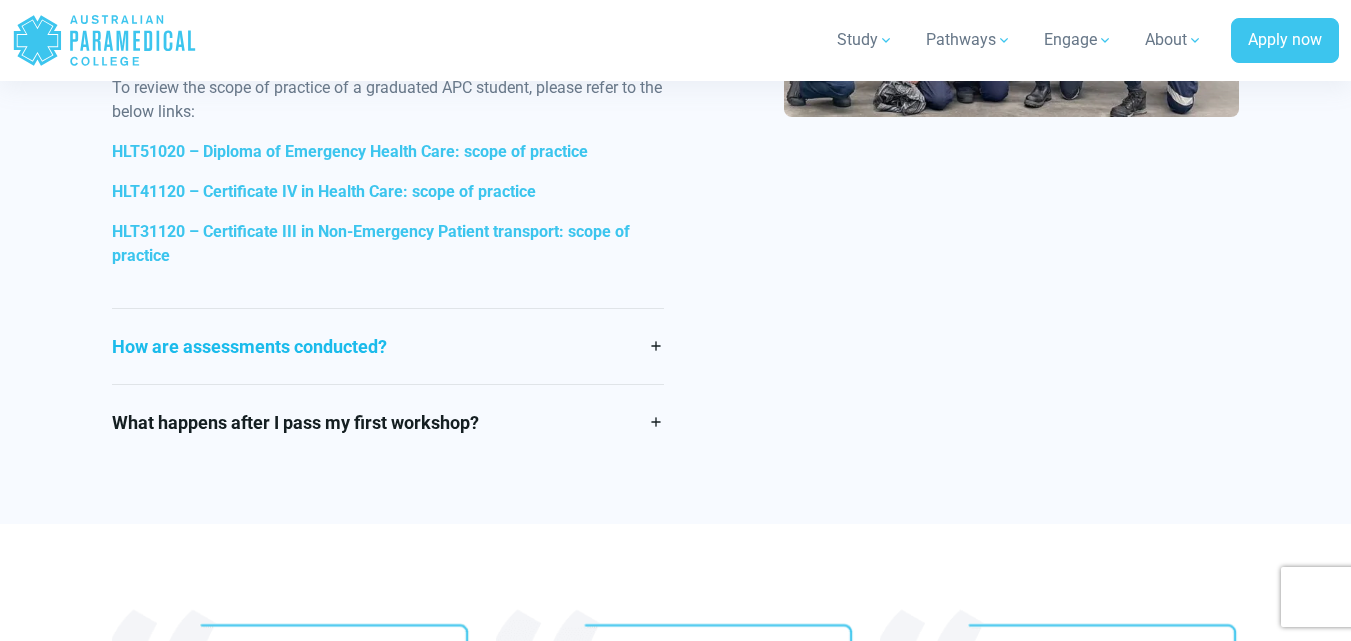 click on "How are assessments conducted?" at bounding box center (388, 346) 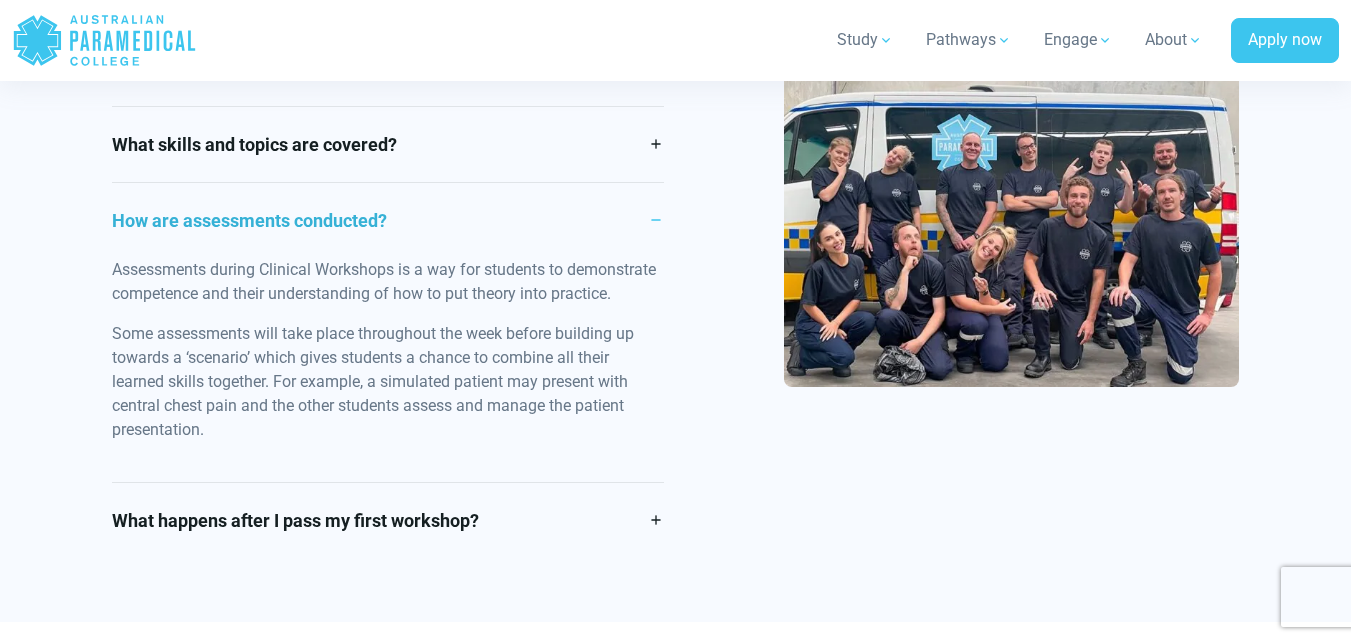 scroll, scrollTop: 3038, scrollLeft: 0, axis: vertical 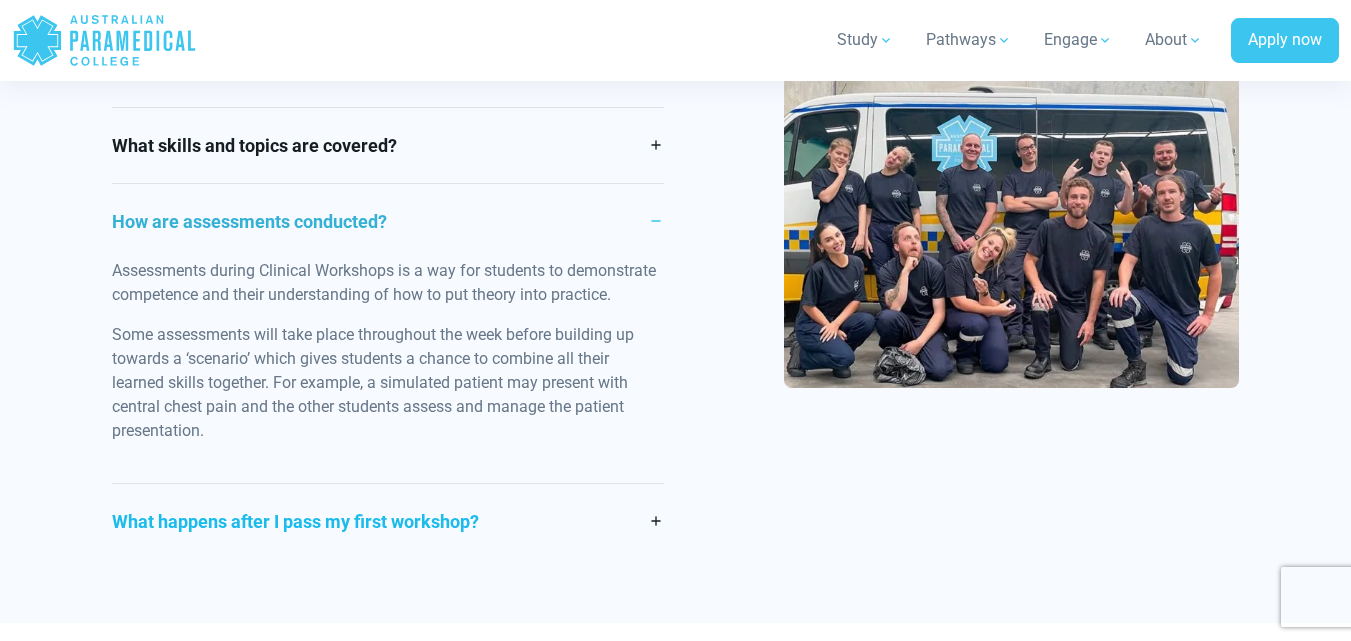 click on "What happens after I pass my first workshop?" at bounding box center (388, 521) 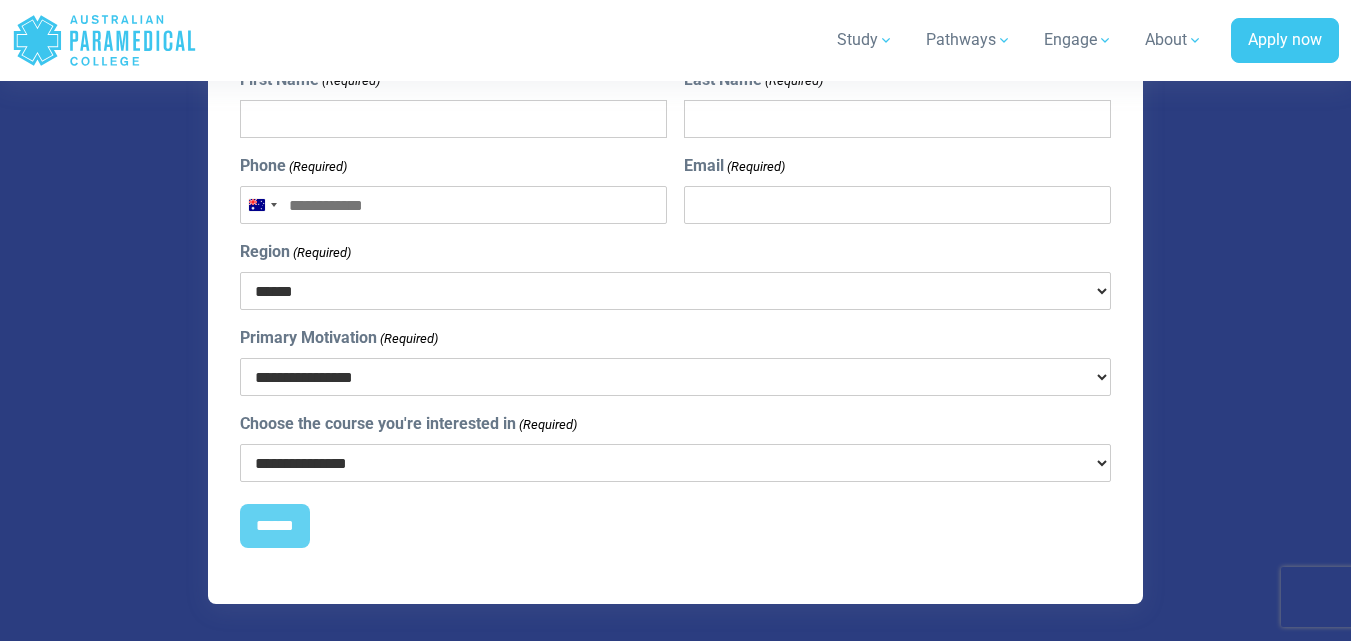 scroll, scrollTop: 4310, scrollLeft: 0, axis: vertical 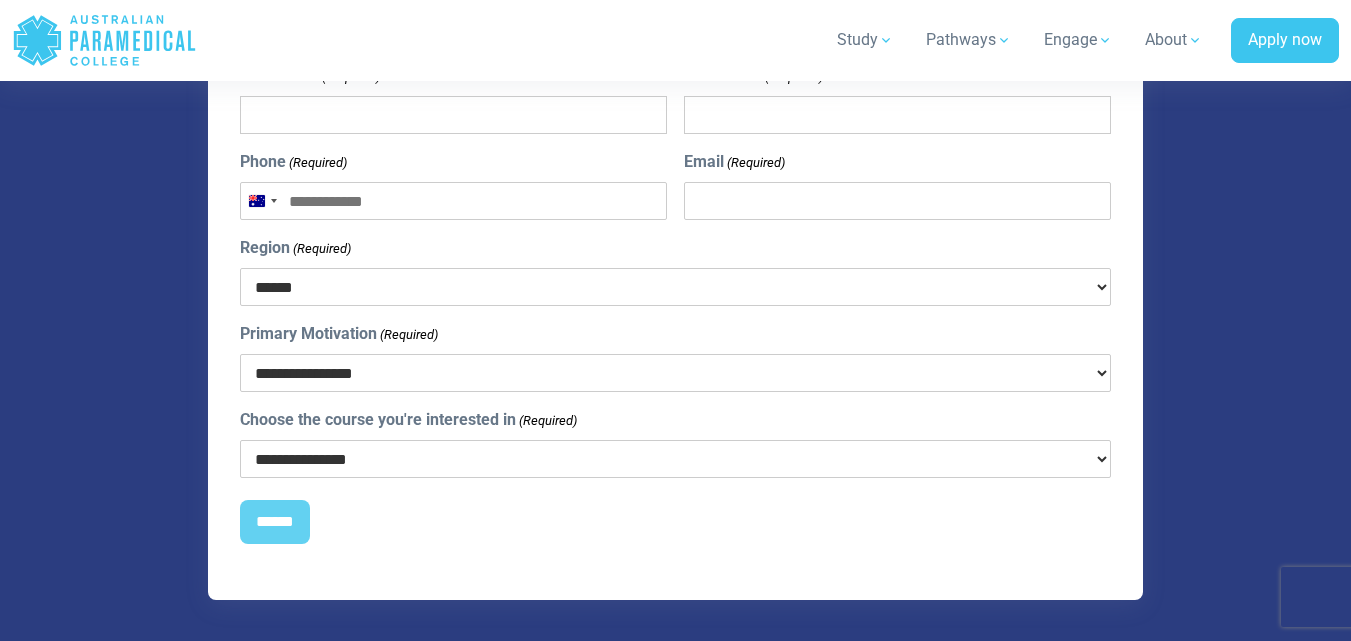click on "****** *** *** *** ** ** *** ** *** **" at bounding box center (676, 287) 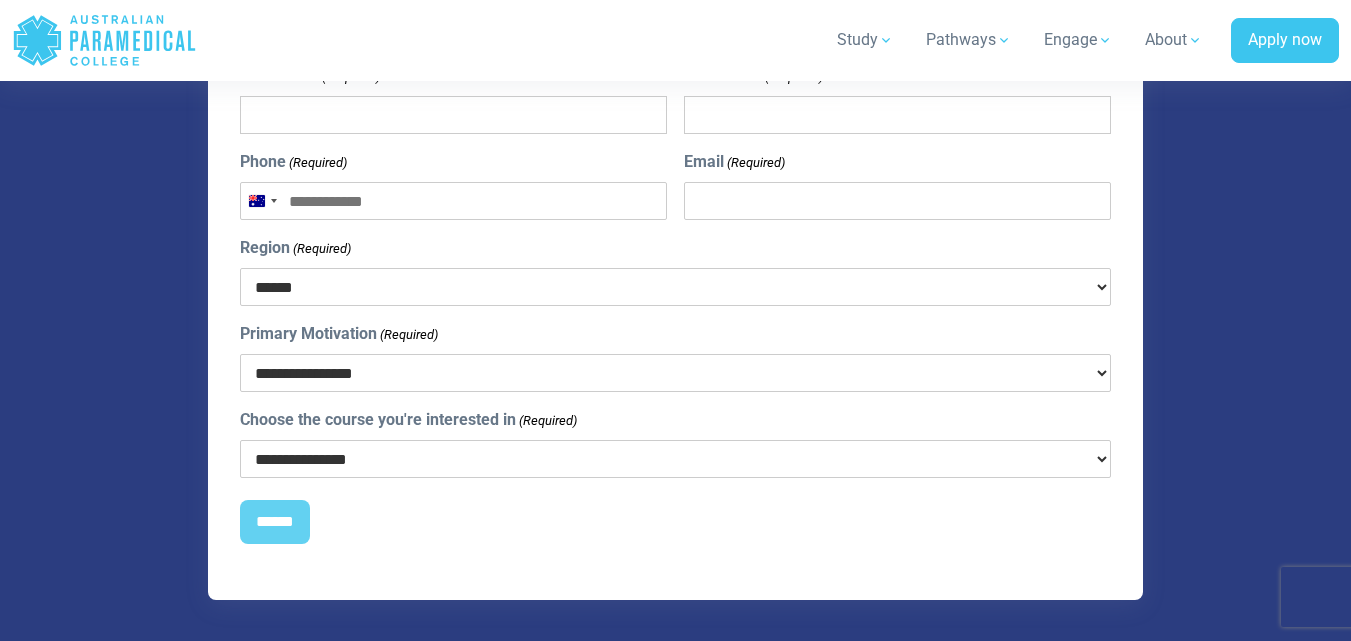 click on "[FIRST] [LAST] [PHONE] [COUNTRY] +61 [COUNTRY] +61 [COUNTRY] +64 [EMAIL]
[REGION] [PHONE]
[EMAIL]" at bounding box center [676, 316] 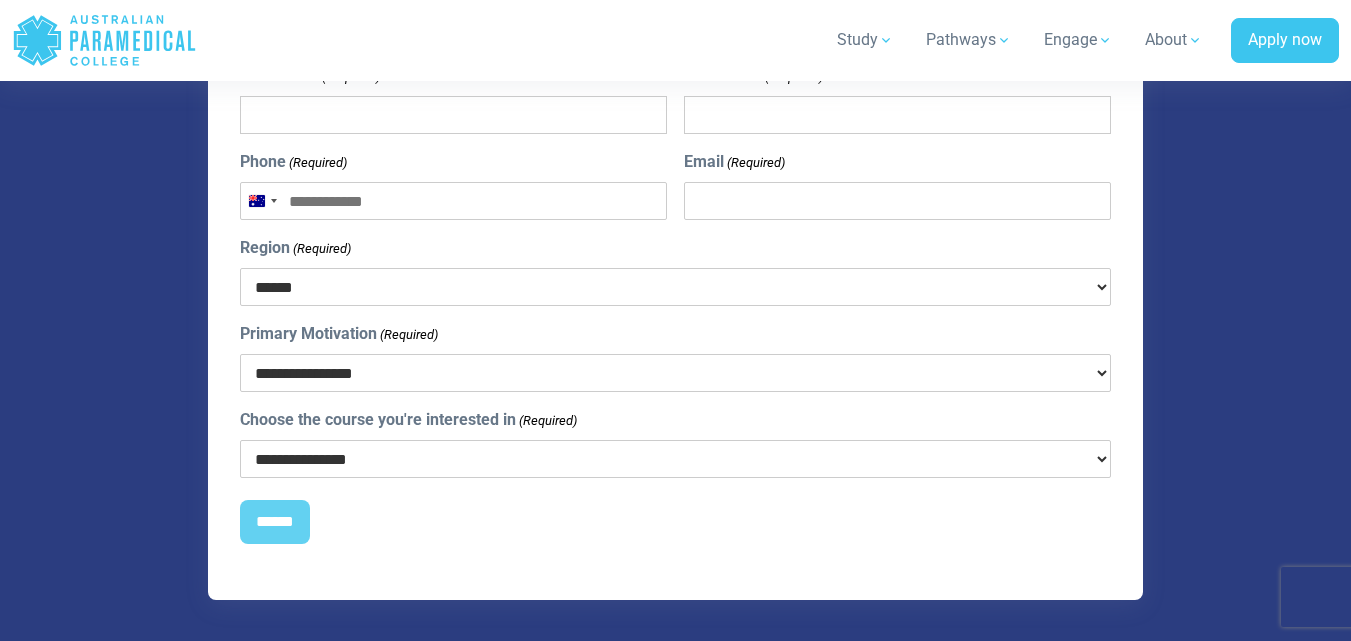 click on "**********" at bounding box center [676, 373] 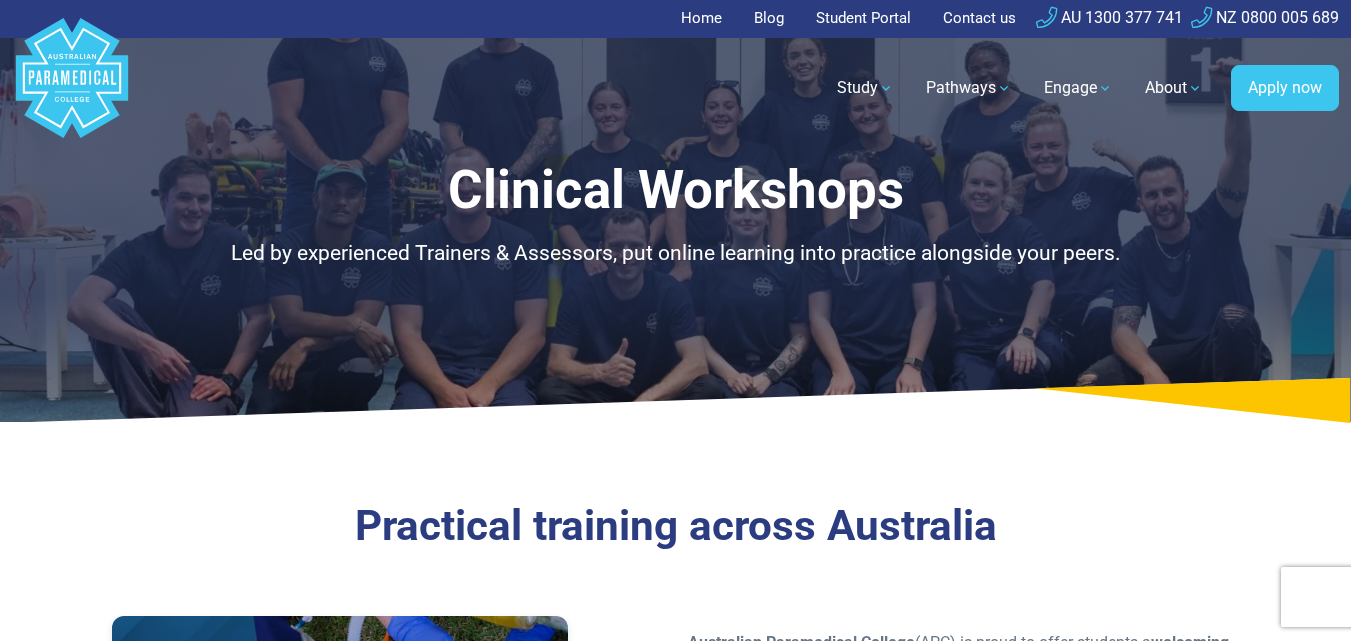 scroll, scrollTop: 0, scrollLeft: 0, axis: both 